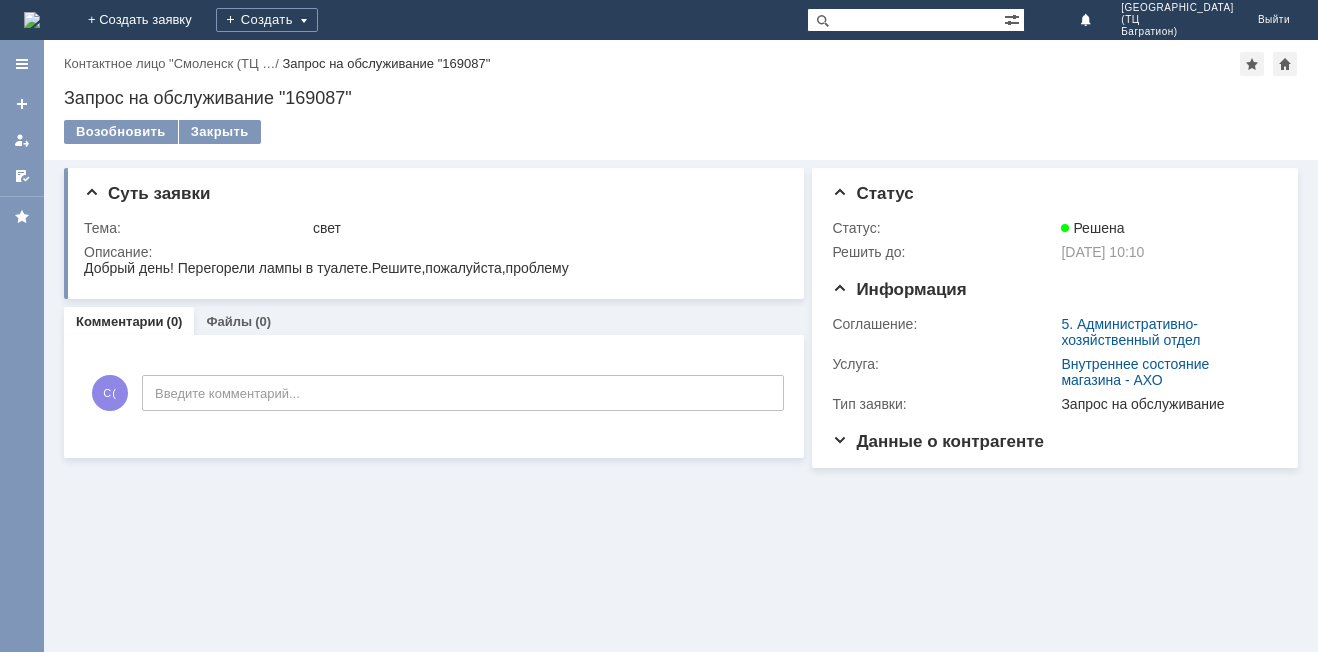 scroll, scrollTop: 0, scrollLeft: 0, axis: both 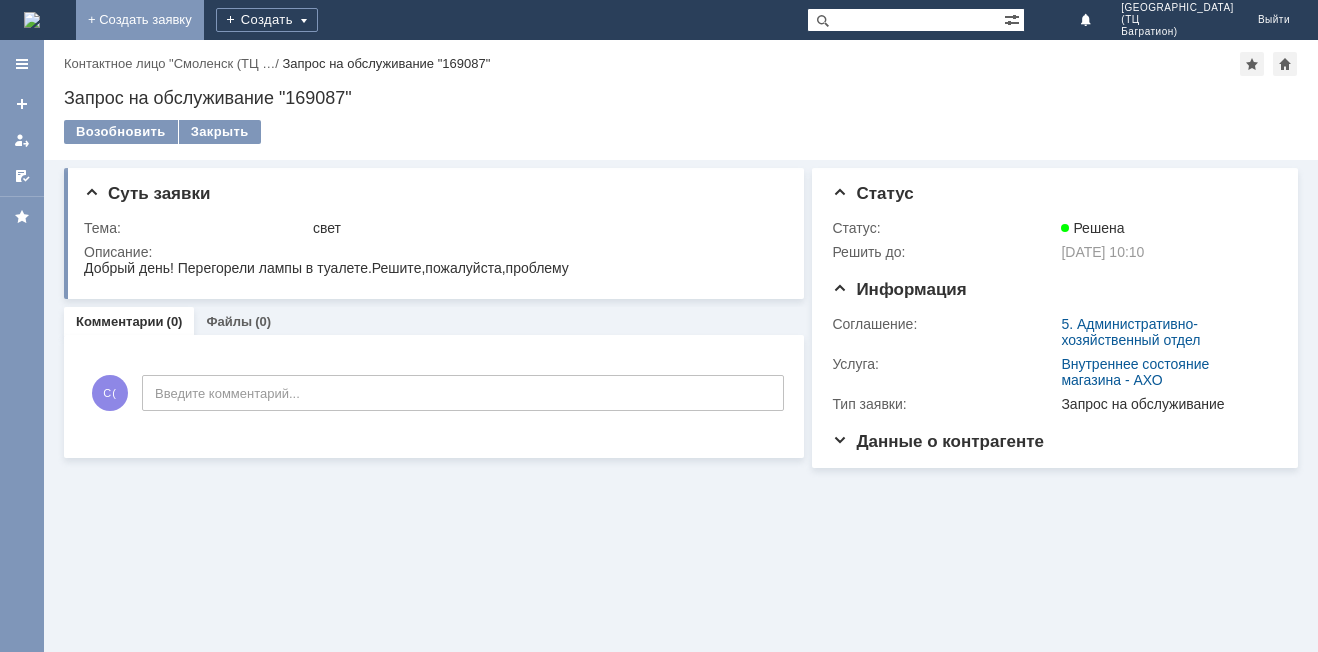 click on "+ Создать заявку" at bounding box center [140, 20] 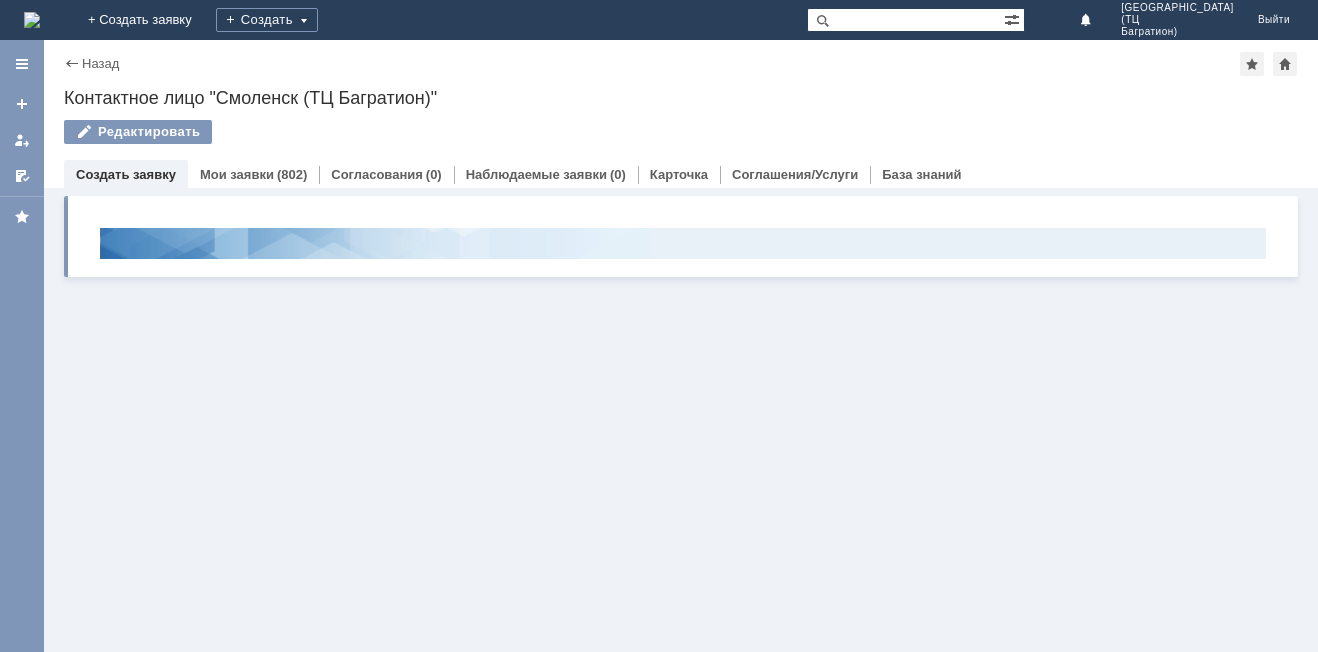 scroll, scrollTop: 0, scrollLeft: 0, axis: both 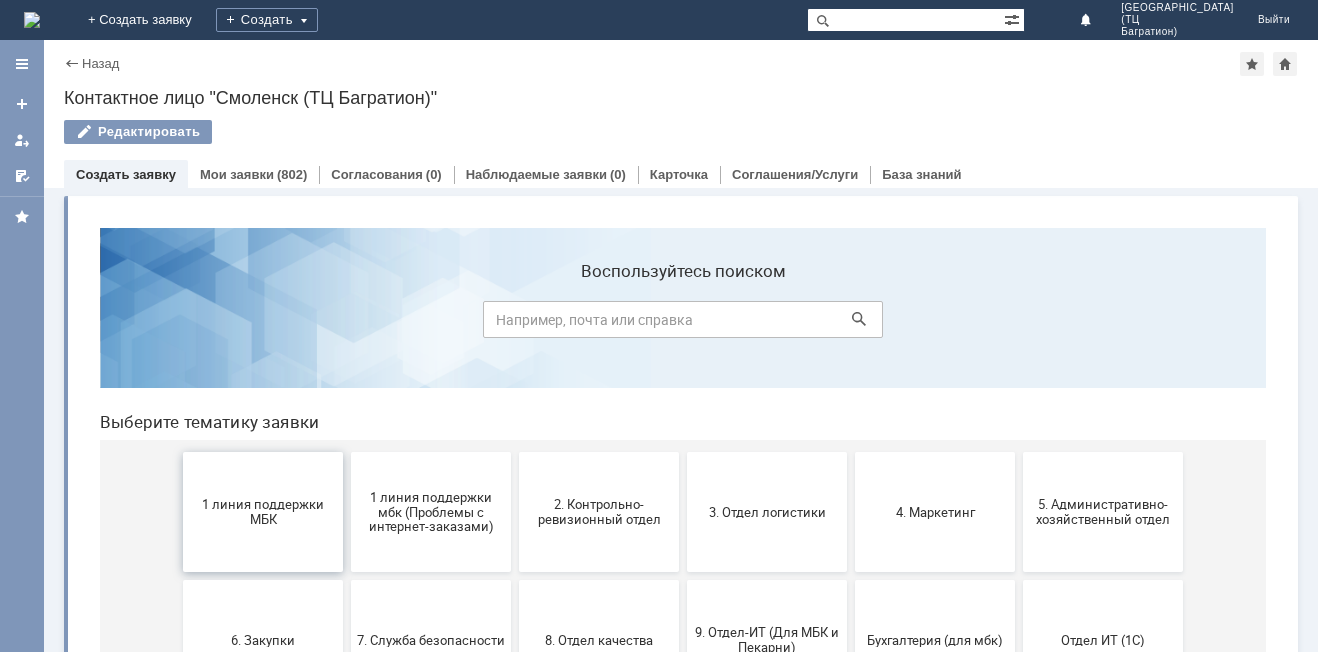 click on "1 линия поддержки МБК" at bounding box center [263, 512] 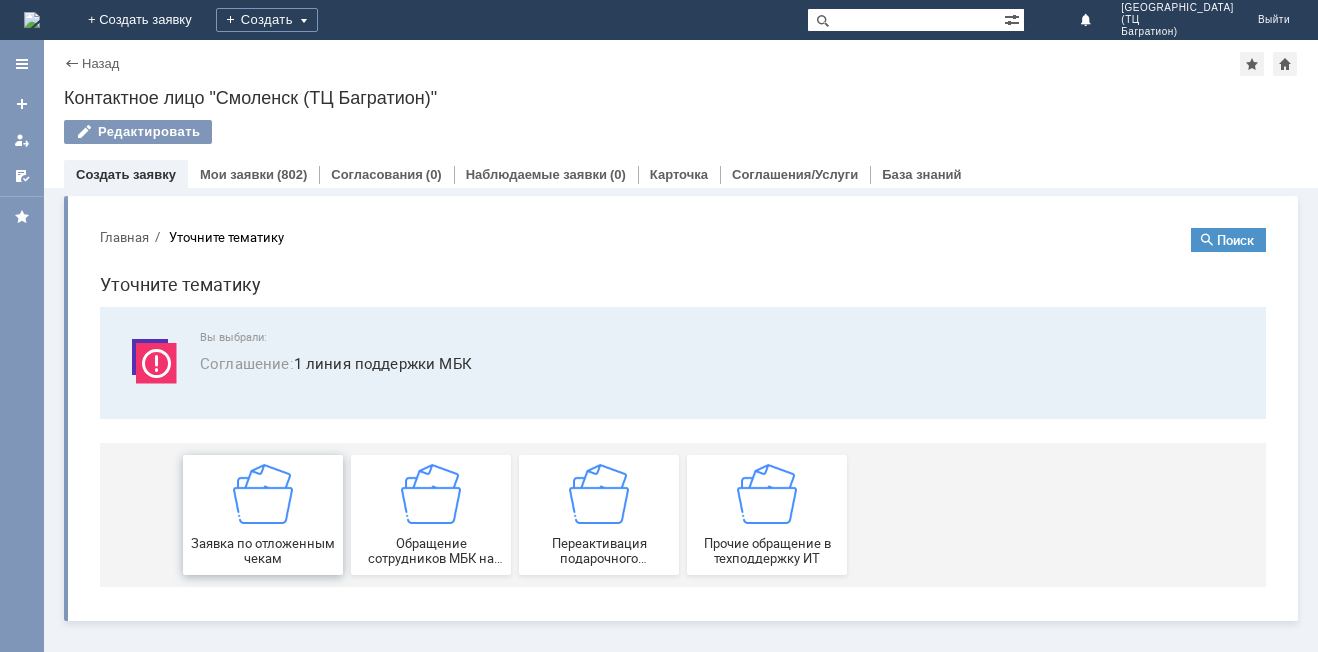 click at bounding box center [263, 494] 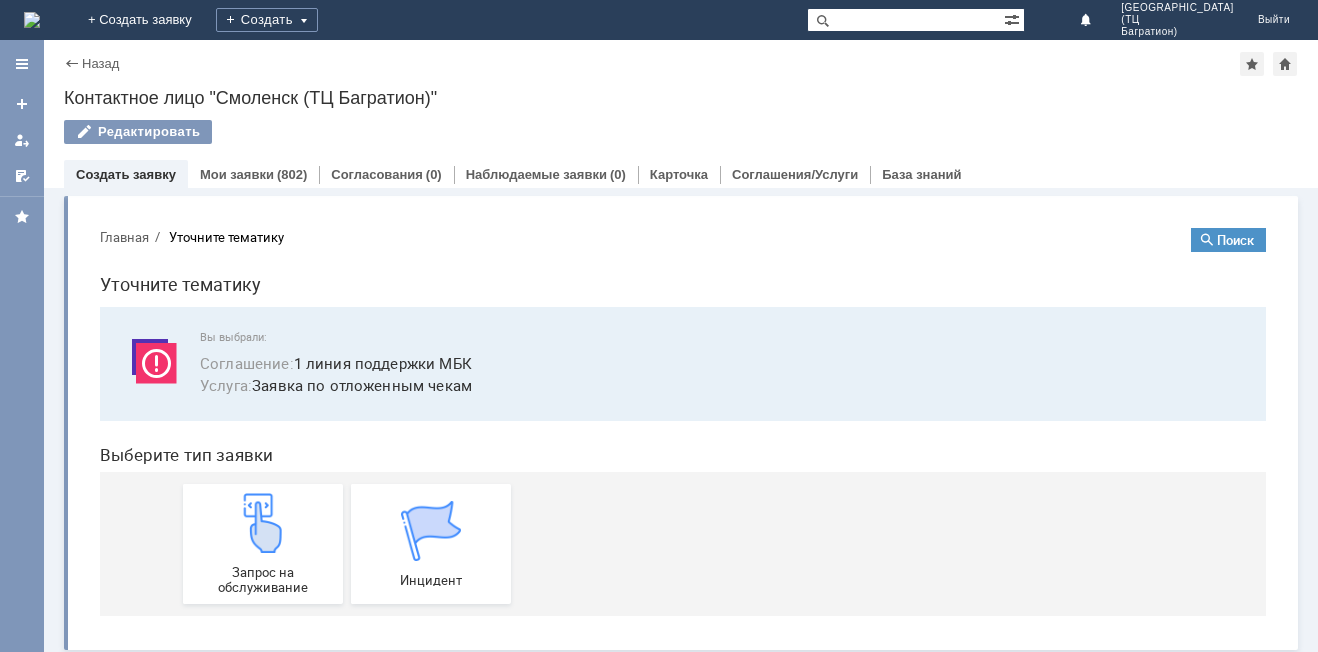 click at bounding box center (263, 523) 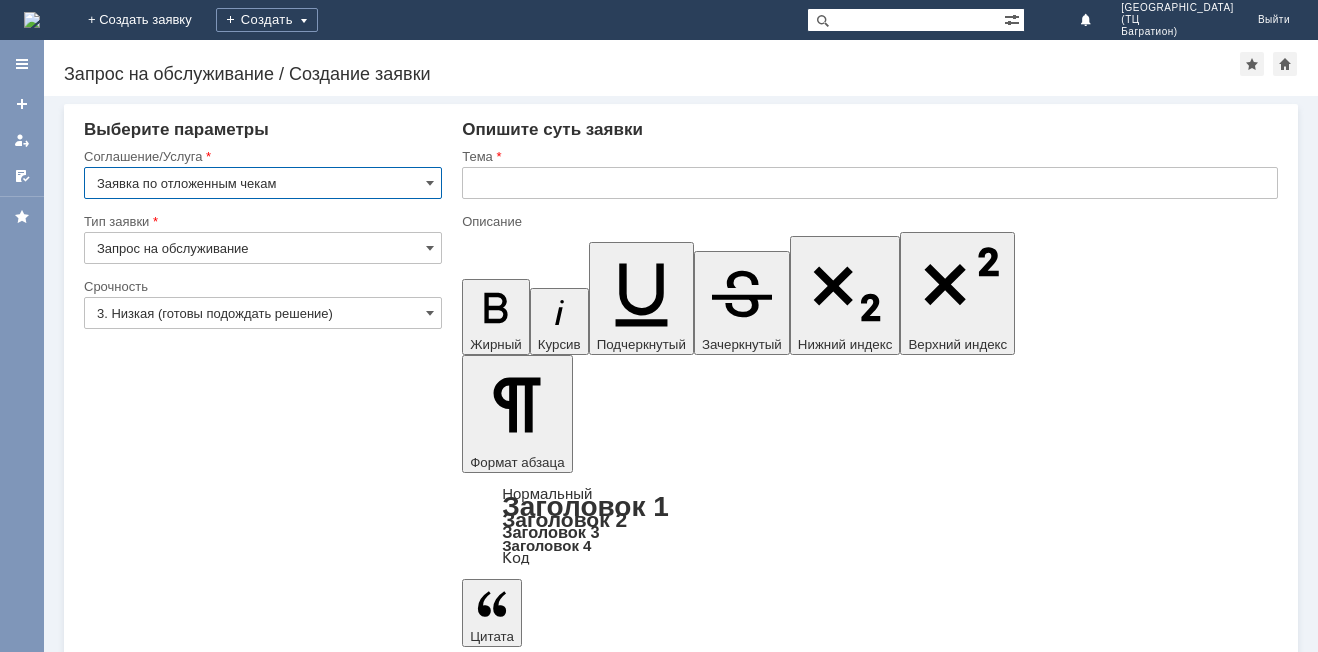 scroll, scrollTop: 0, scrollLeft: 0, axis: both 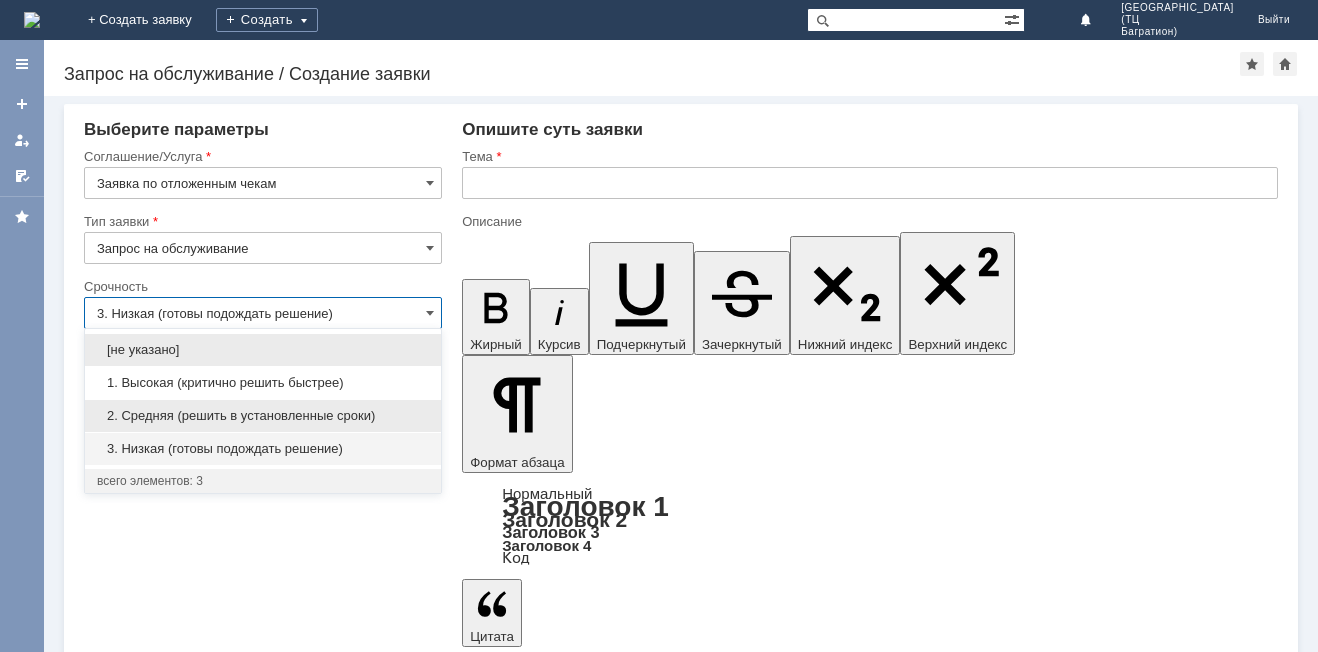 click on "2. Средняя (решить в установленные сроки)" at bounding box center [263, 416] 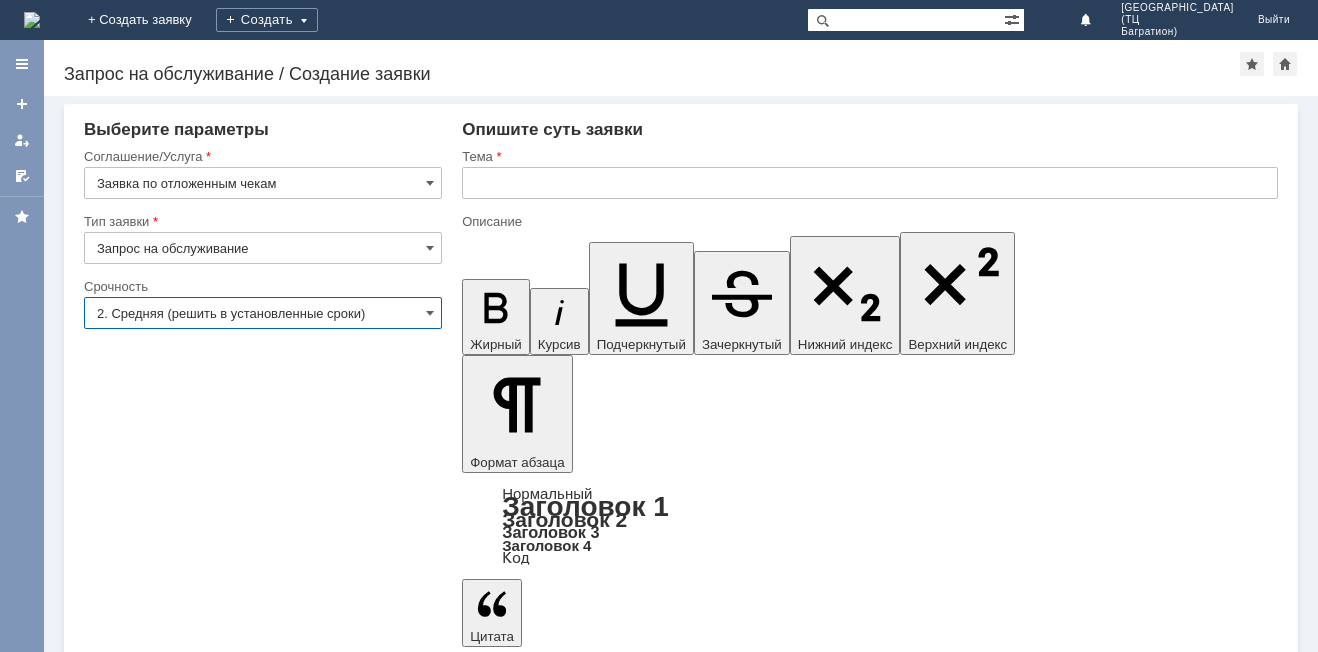 click on "2. Средняя (решить в установленные сроки)" at bounding box center (263, 313) 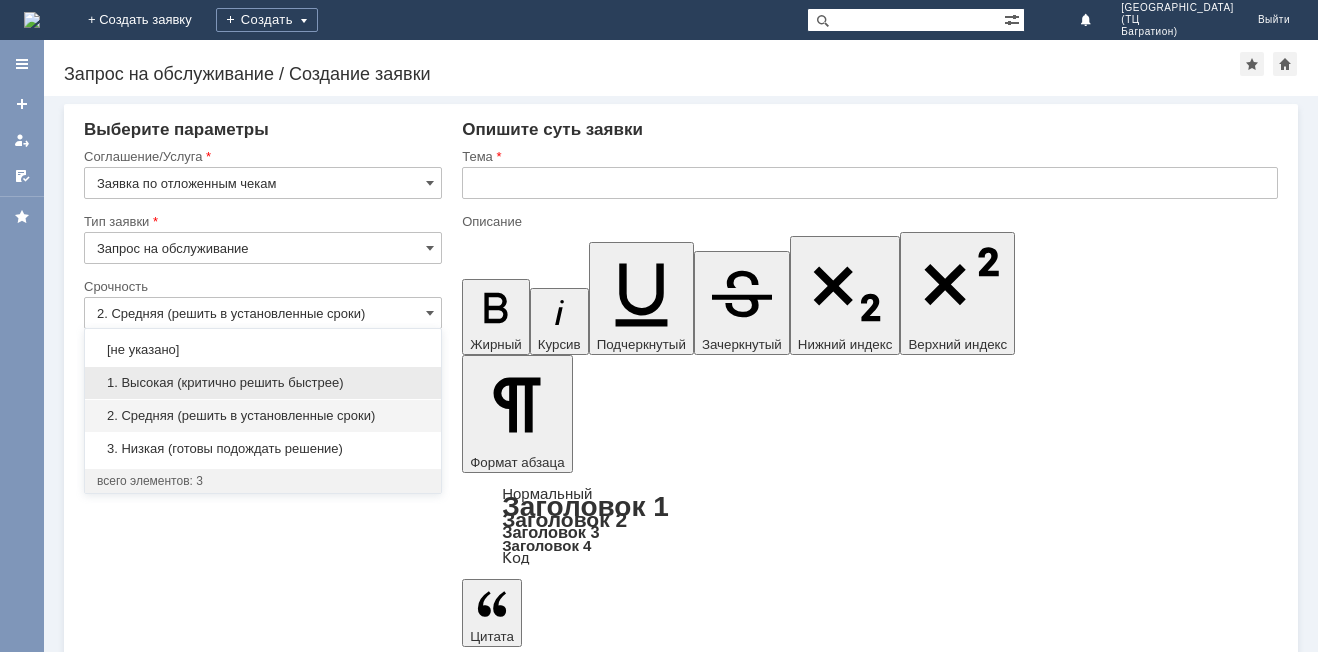 click on "1. Высокая (критично решить быстрее)" at bounding box center [263, 383] 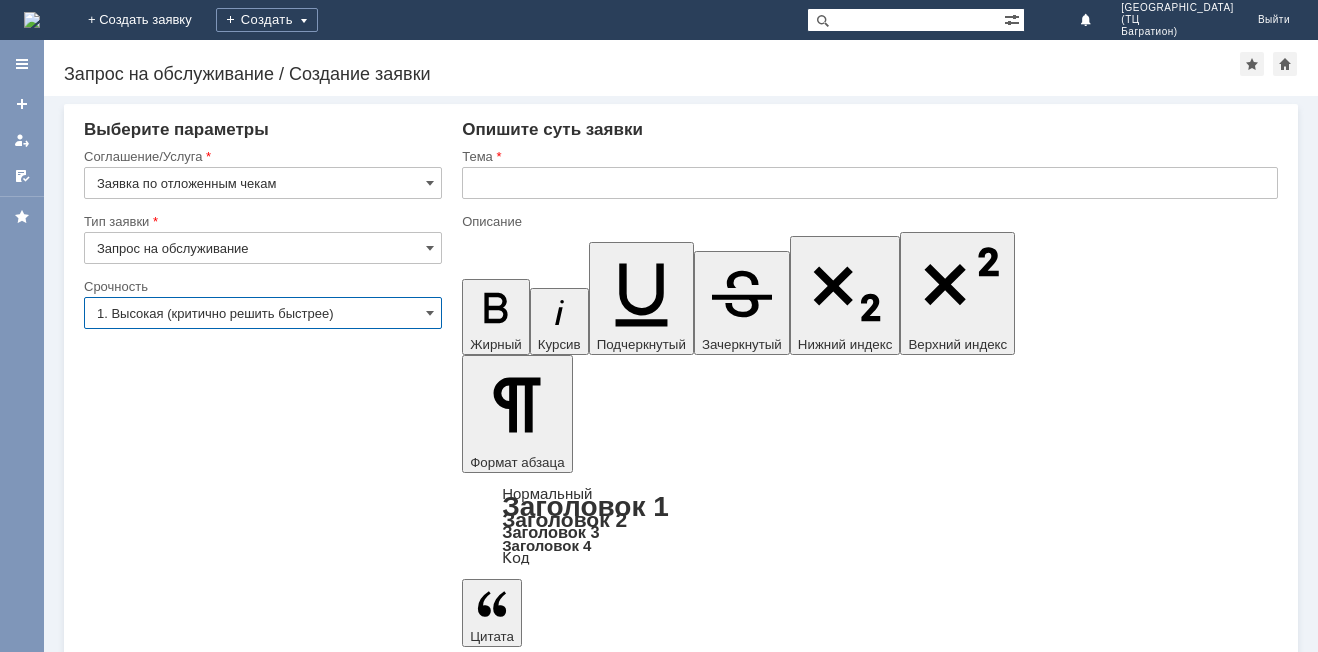 type on "1. Высокая (критично решить быстрее)" 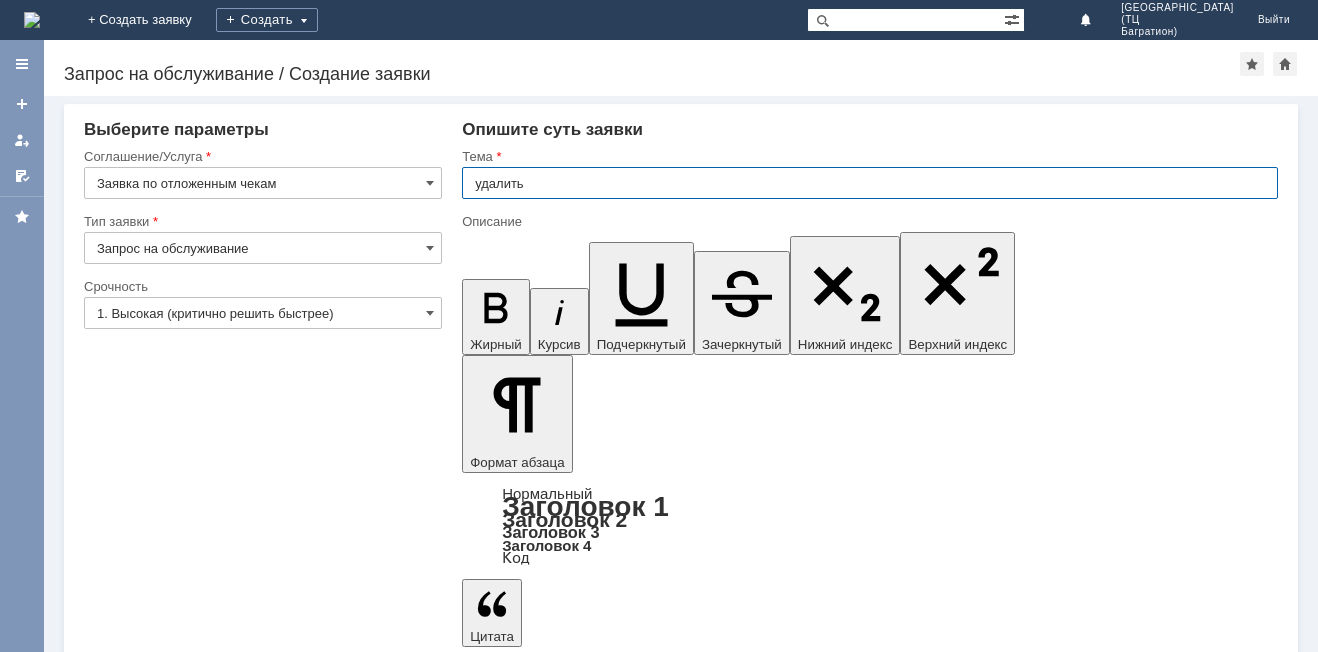 type on "удалить" 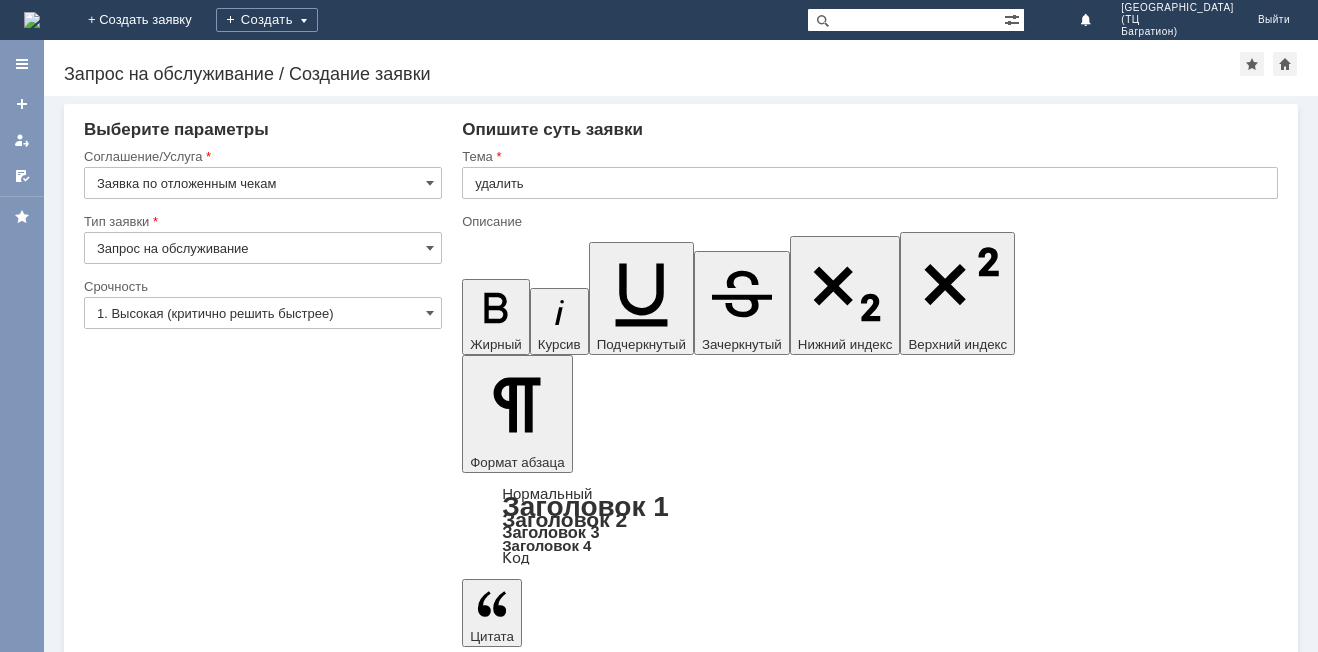 type 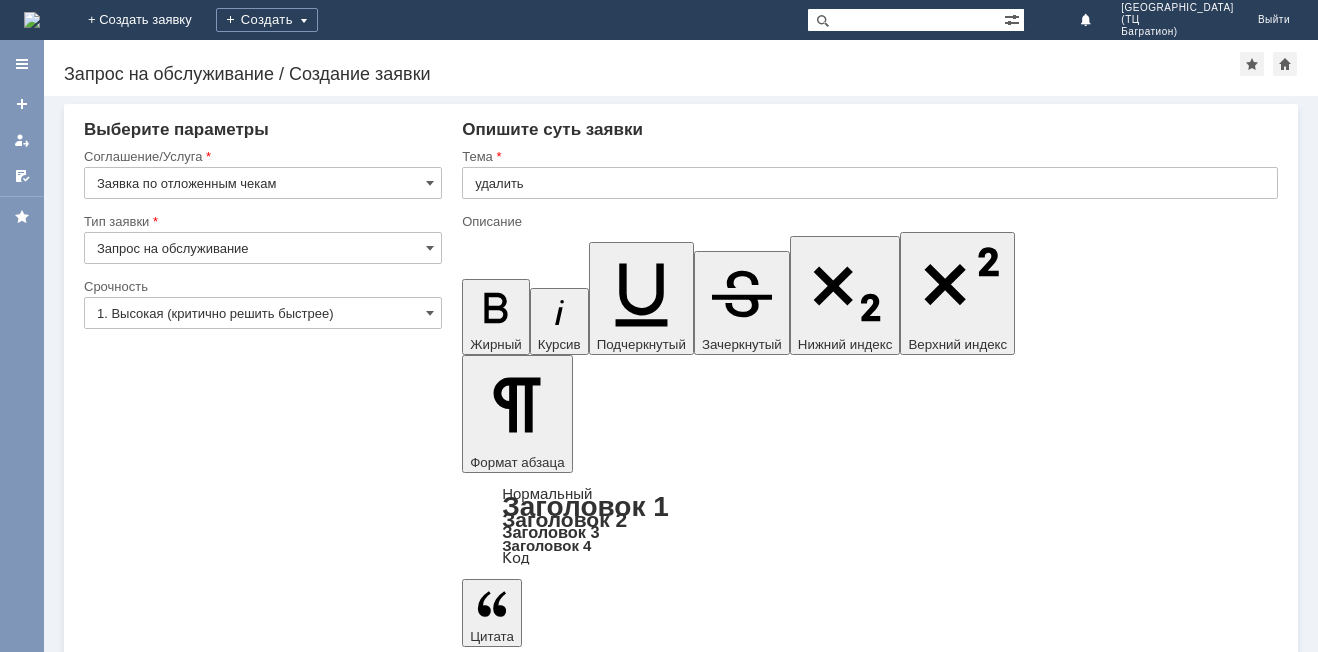 click on "Добавить файл" at bounding box center [538, 5493] 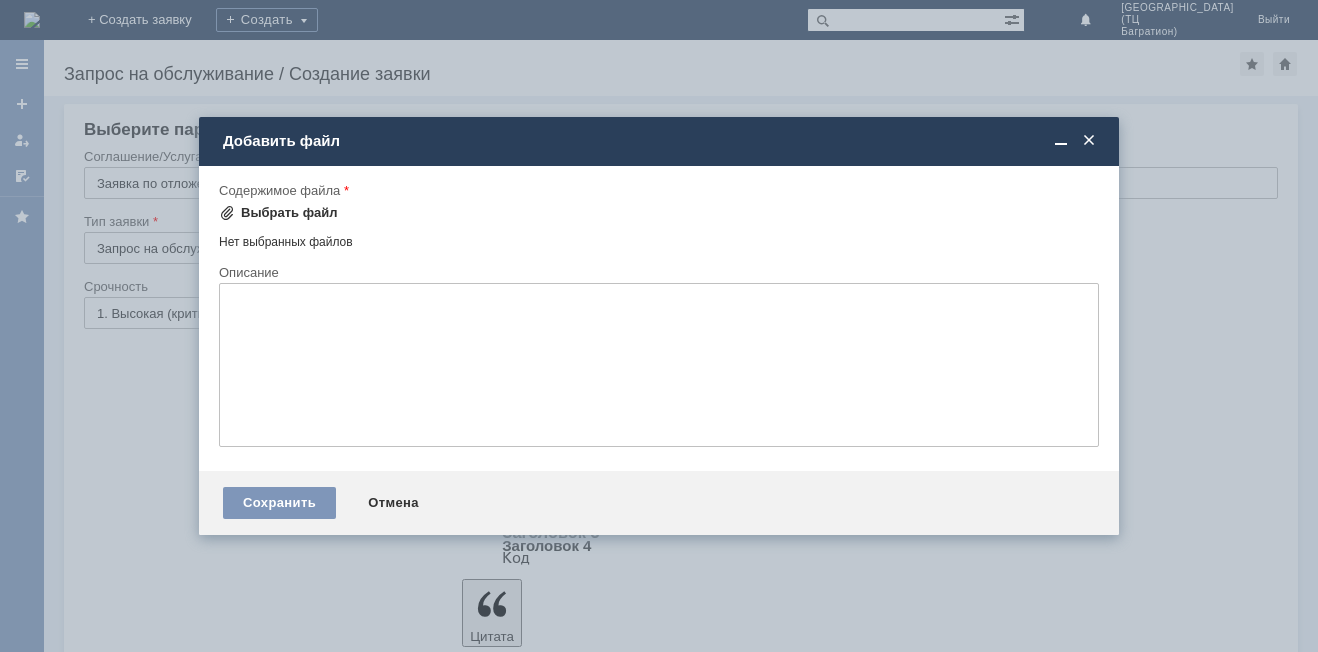 click on "Выбрать файл" at bounding box center [289, 213] 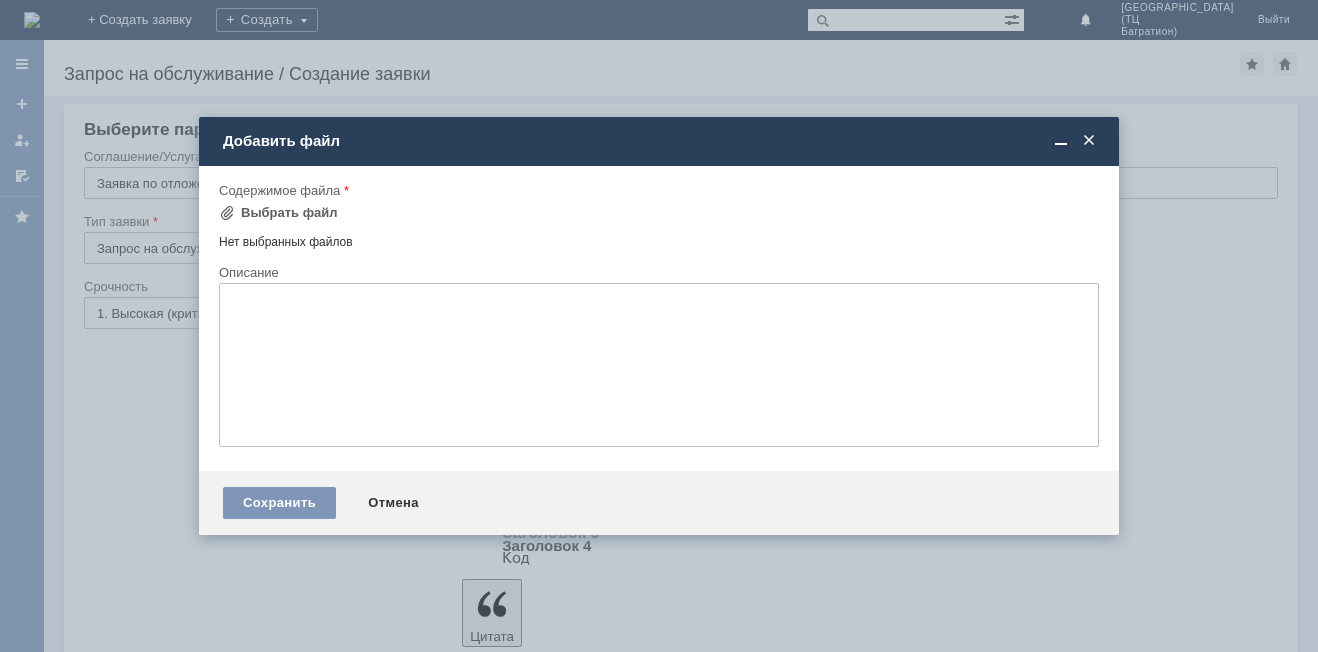 scroll, scrollTop: 0, scrollLeft: 0, axis: both 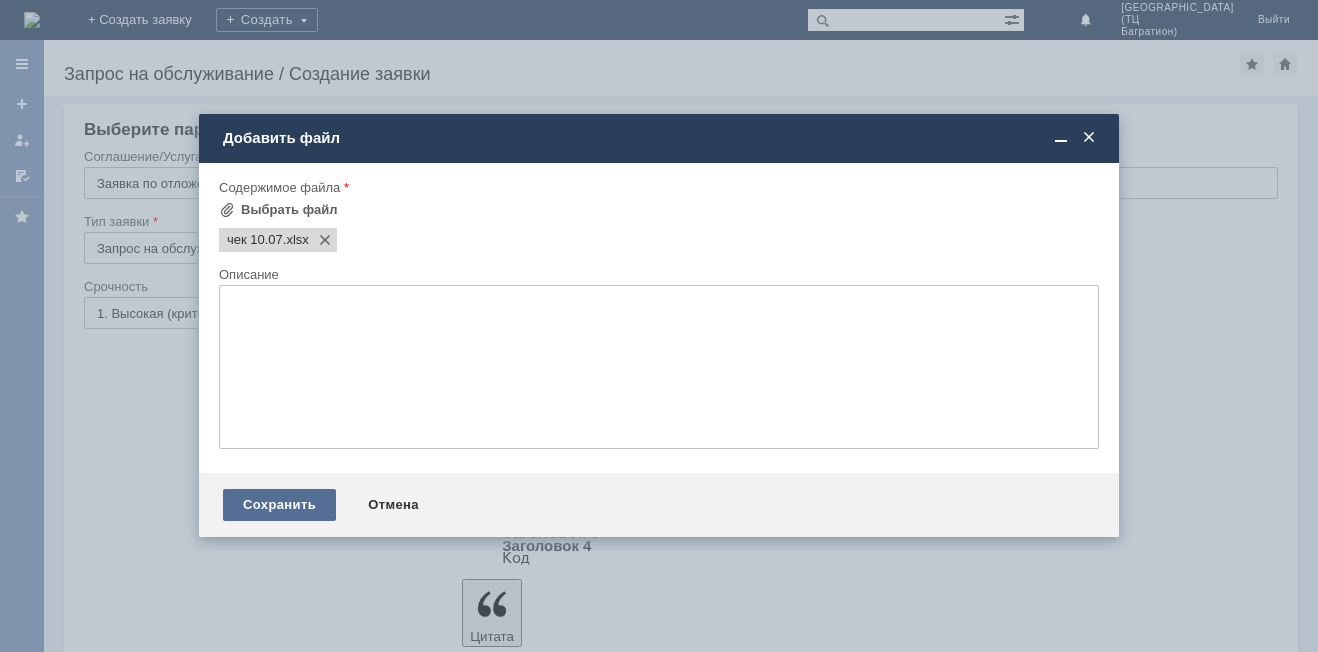 click on "Сохранить" at bounding box center (279, 505) 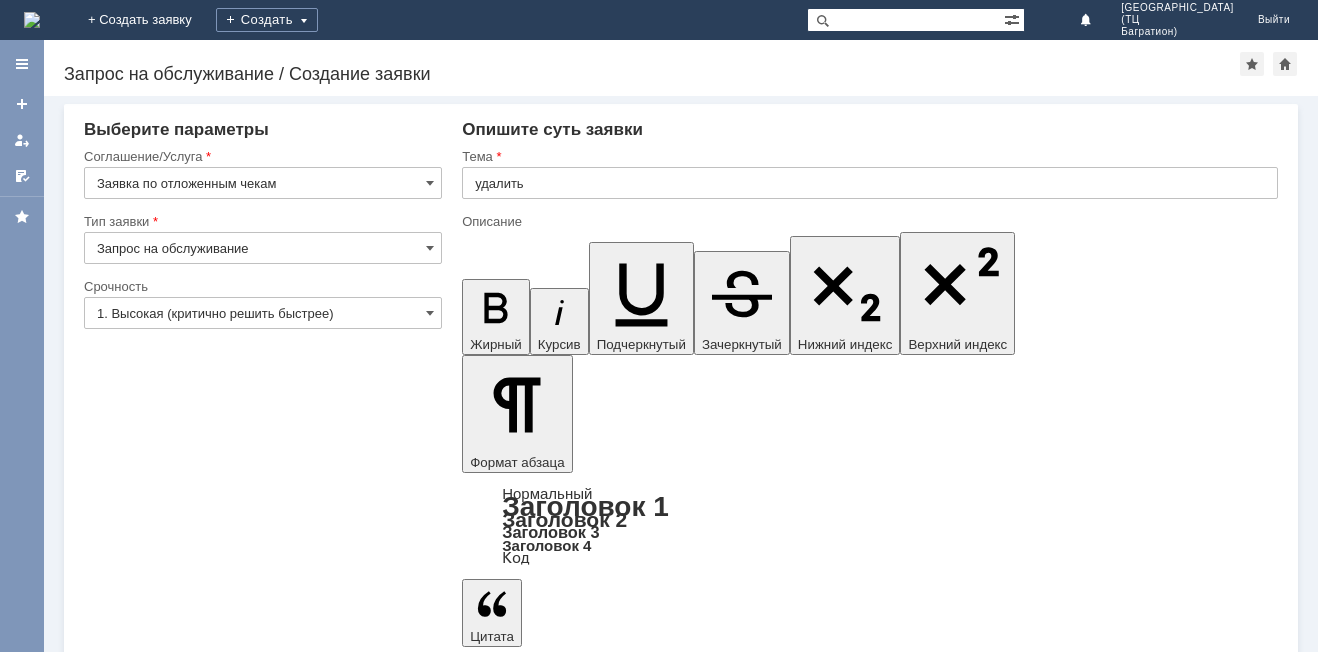 click on "Сохранить" at bounding box center (144, 5623) 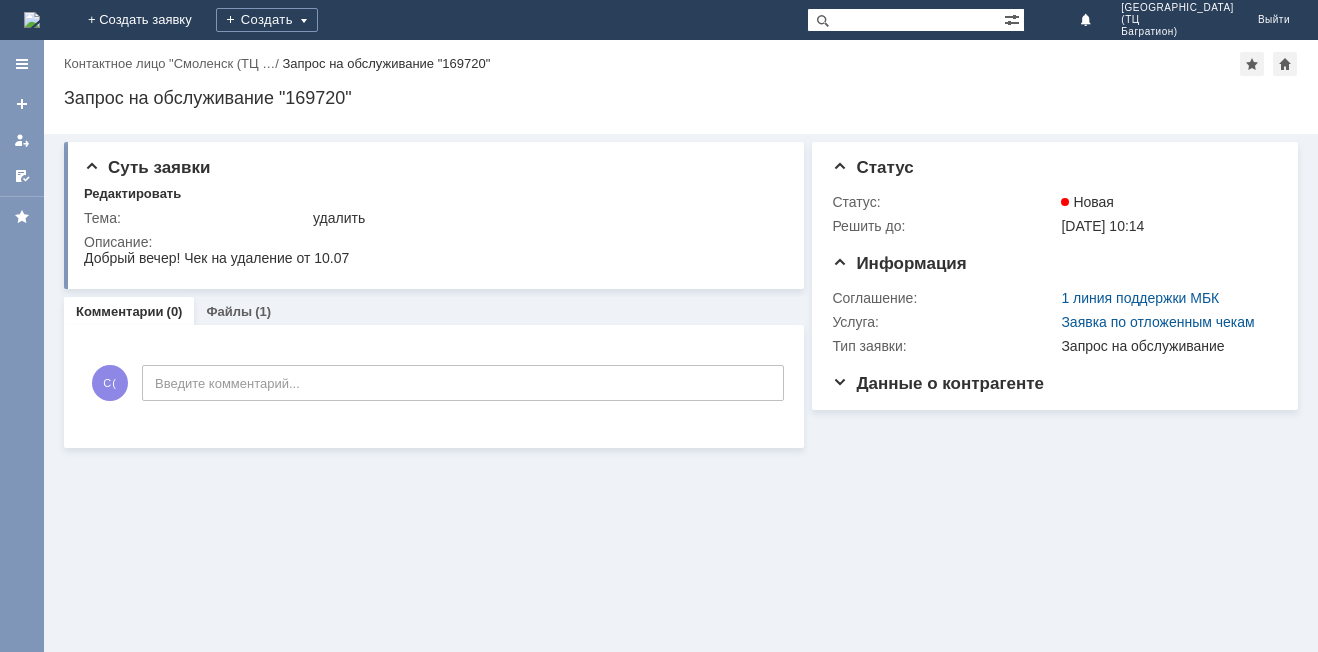 scroll, scrollTop: 0, scrollLeft: 0, axis: both 